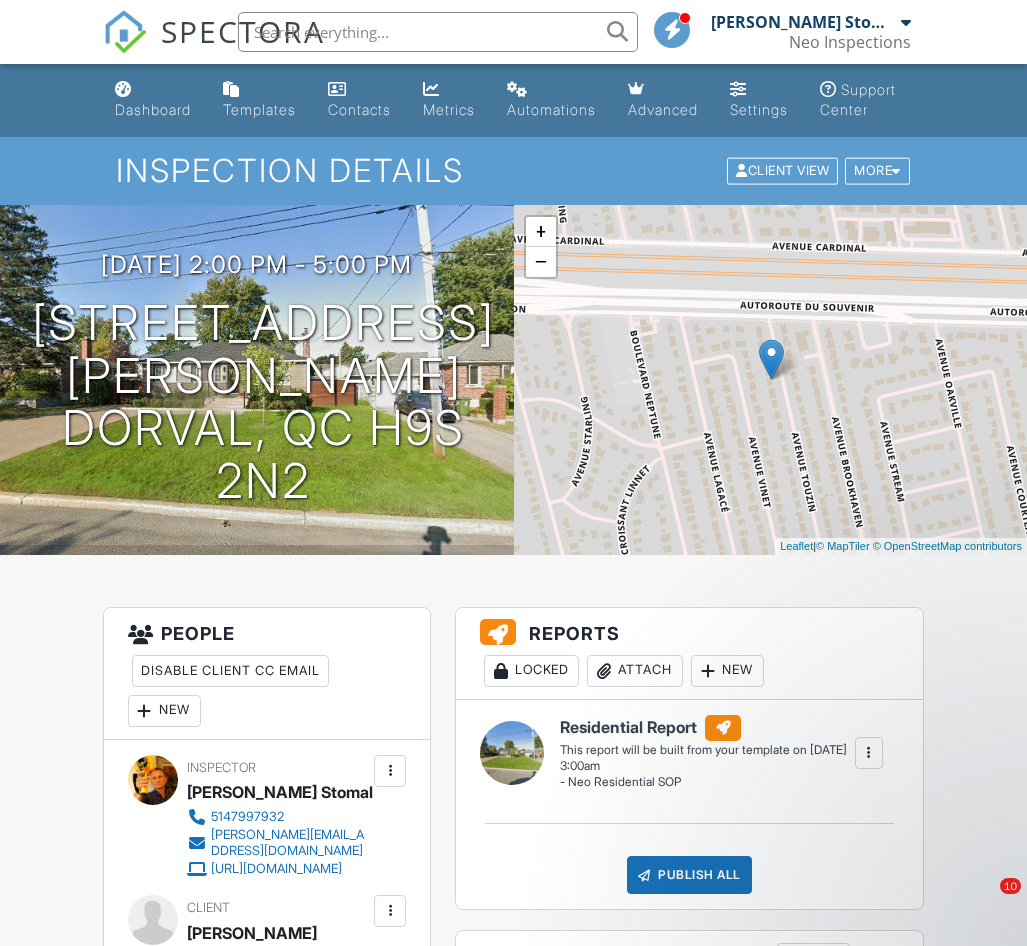 scroll, scrollTop: 1000, scrollLeft: 0, axis: vertical 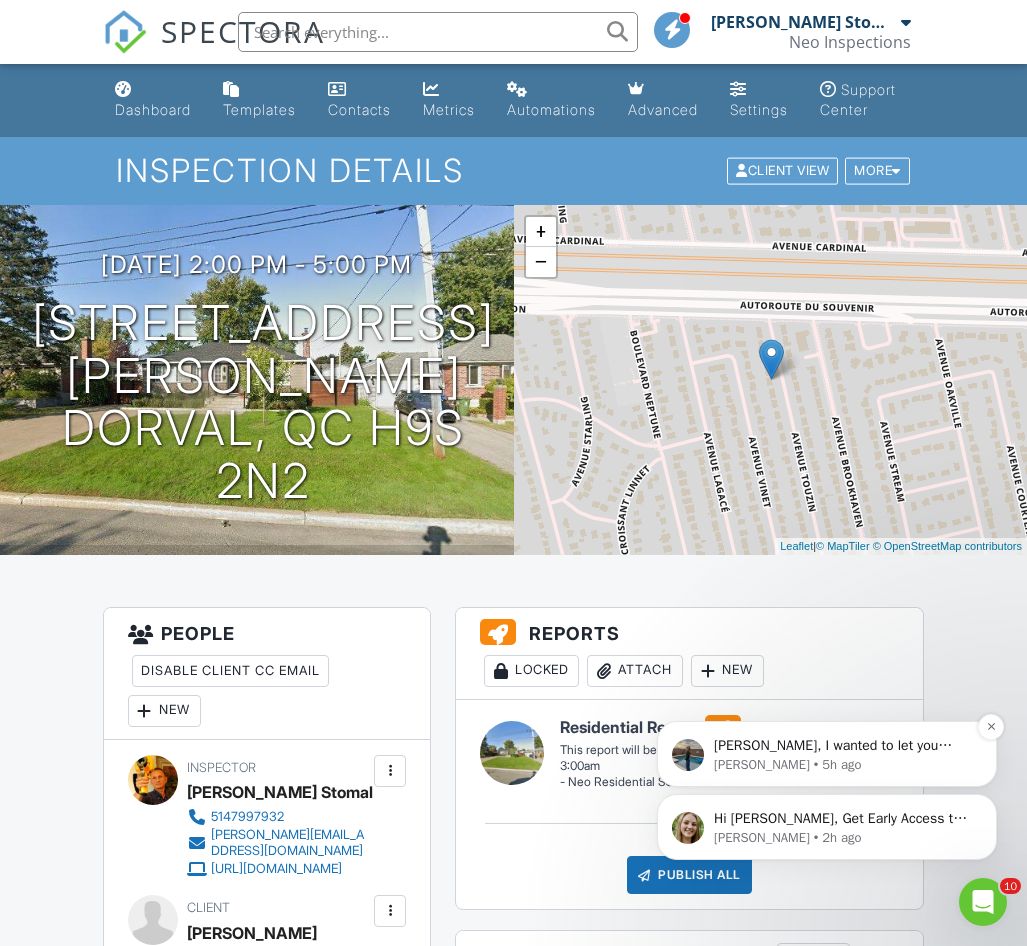 click on "Lydia • 5h ago" at bounding box center (843, 765) 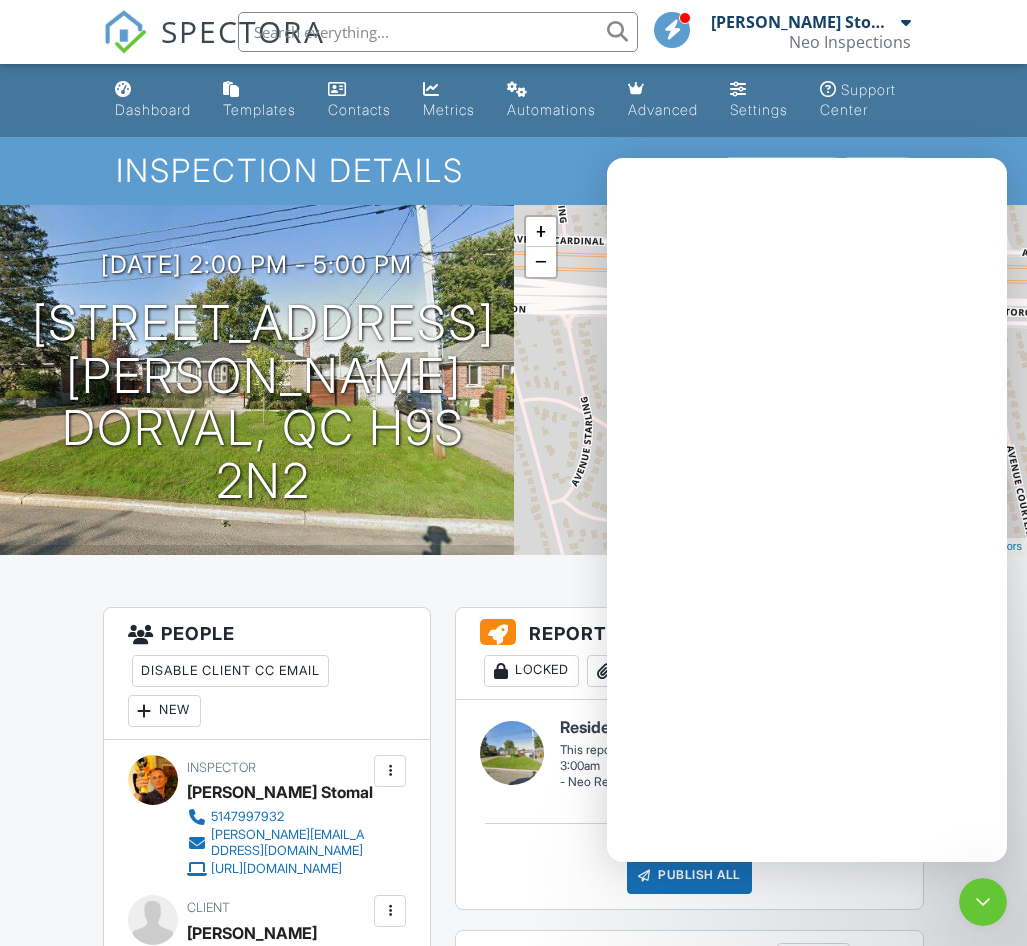 scroll, scrollTop: 0, scrollLeft: 0, axis: both 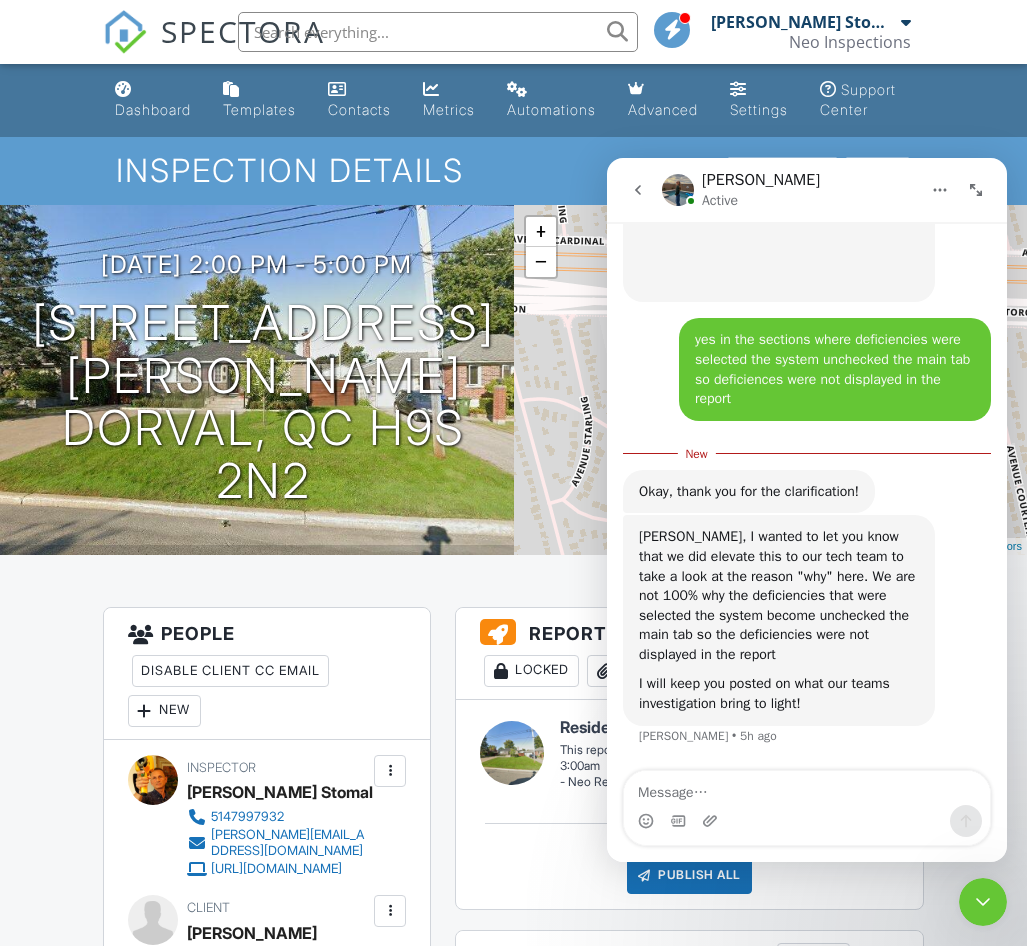 click 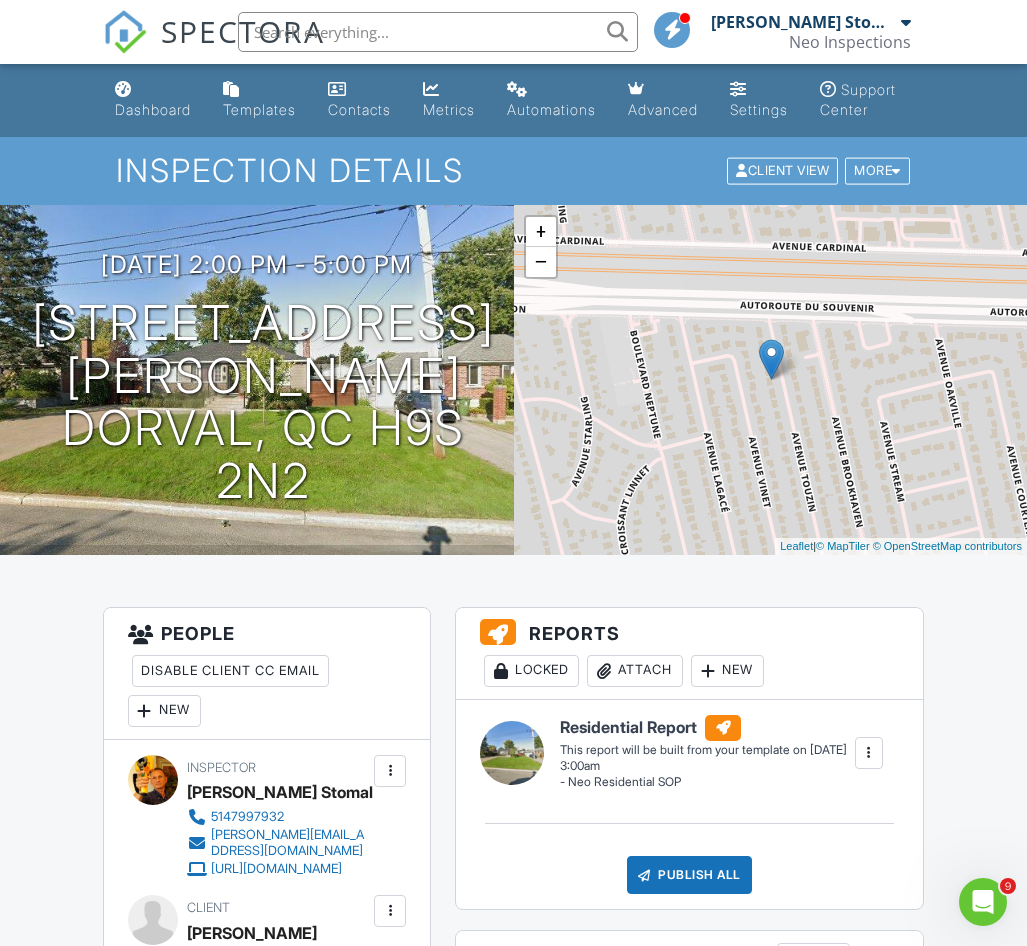 scroll, scrollTop: 0, scrollLeft: 0, axis: both 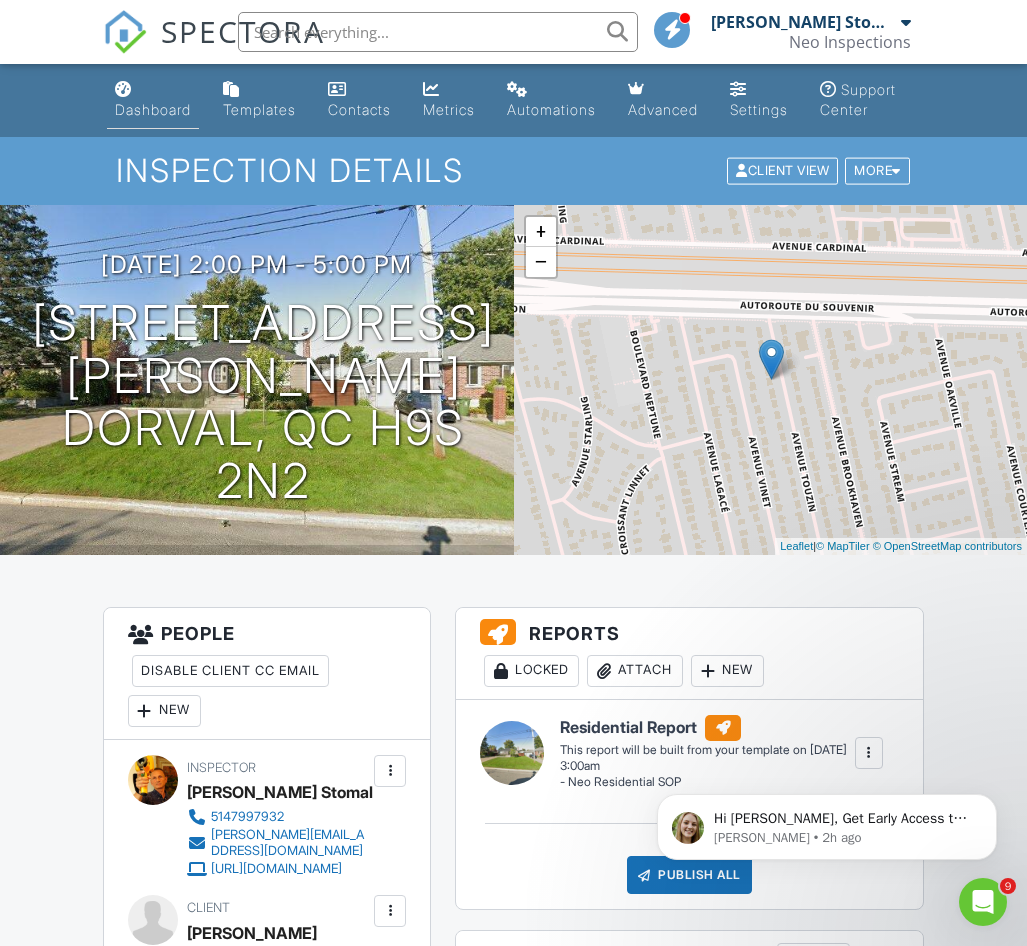 click on "Dashboard" at bounding box center (153, 100) 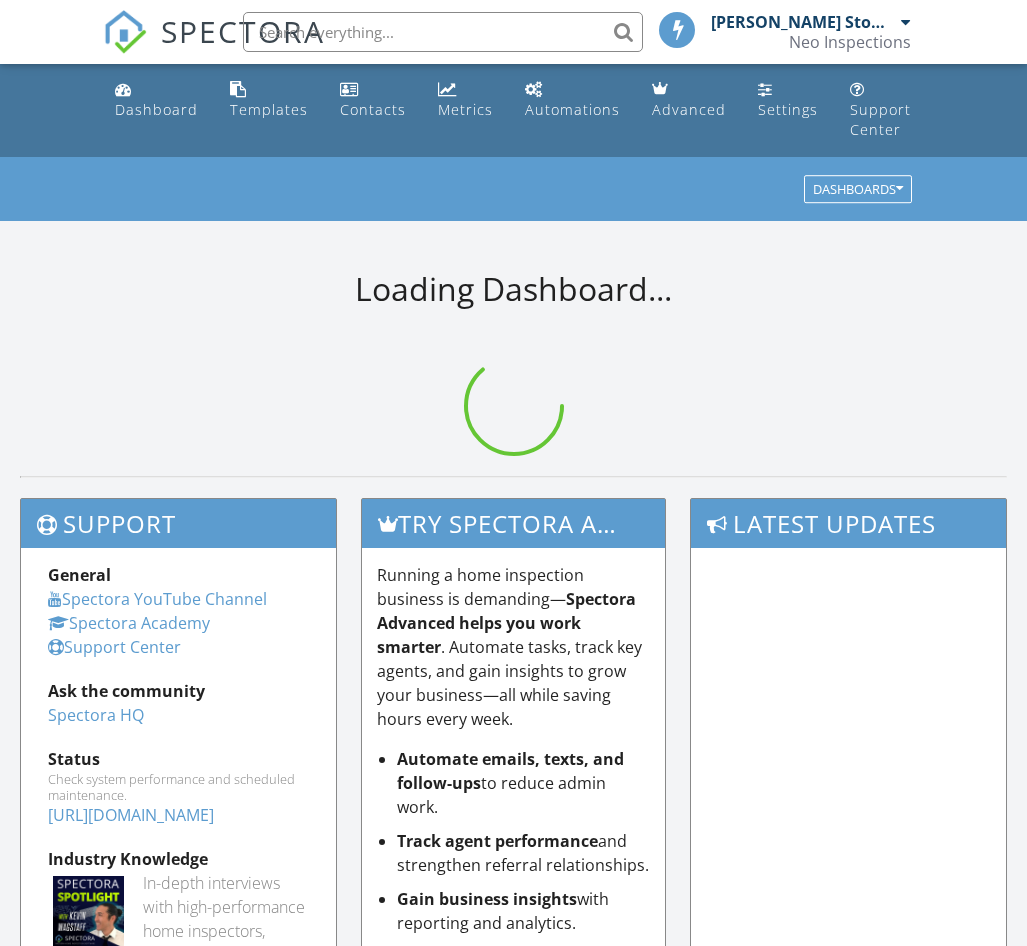 scroll, scrollTop: 0, scrollLeft: 0, axis: both 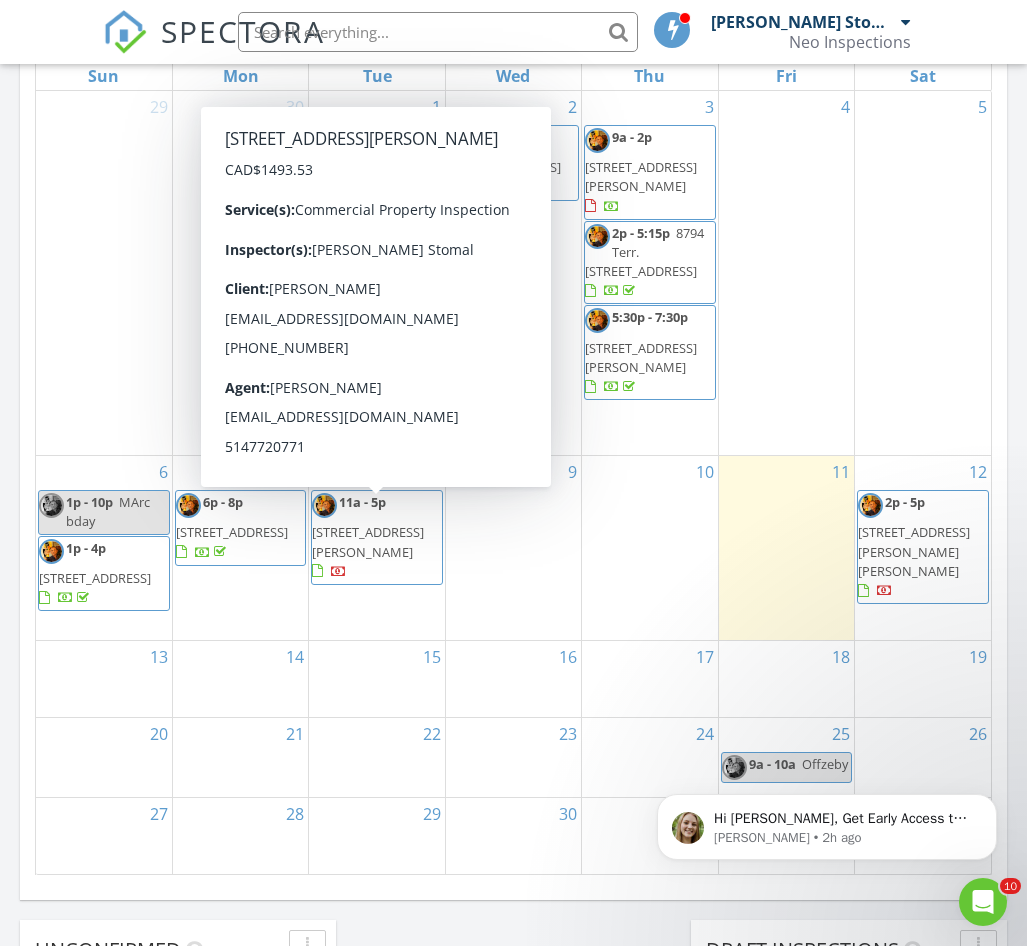 click on "5065 Chem. Queen Mary, Montréal H3W 1X4" at bounding box center [368, 541] 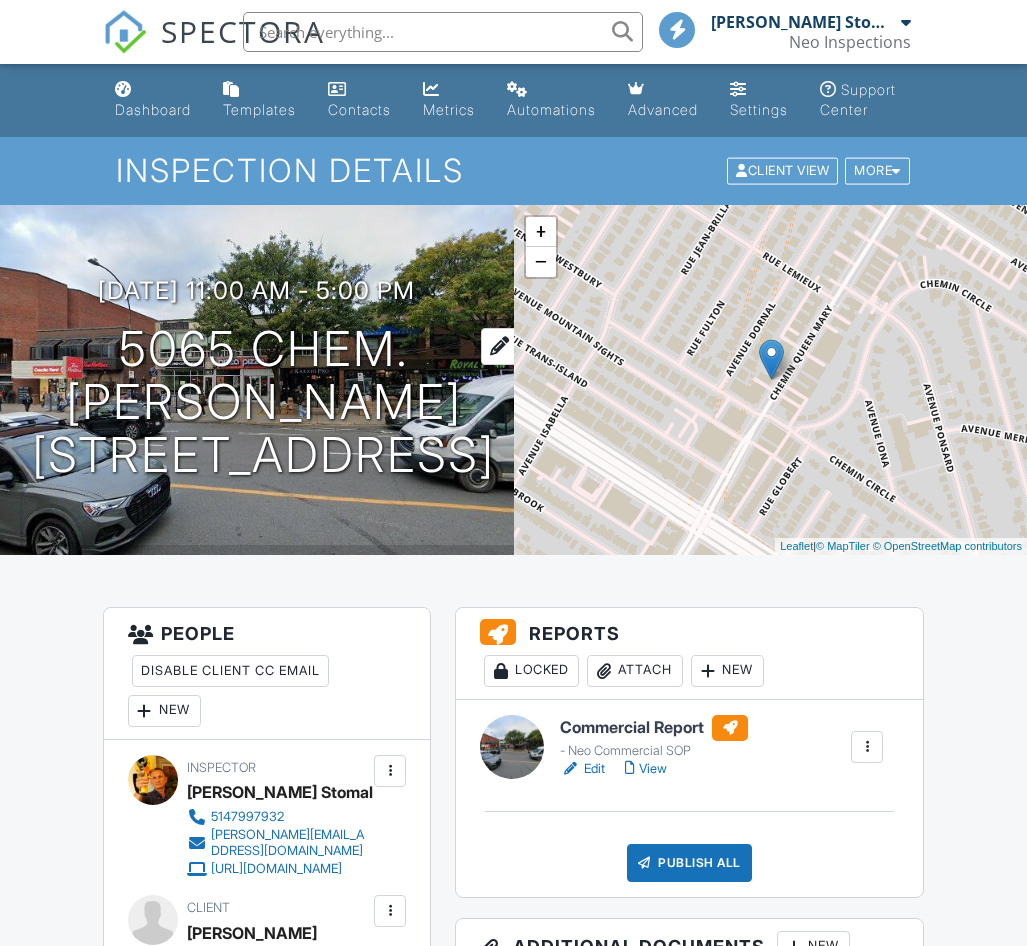 scroll, scrollTop: 0, scrollLeft: 0, axis: both 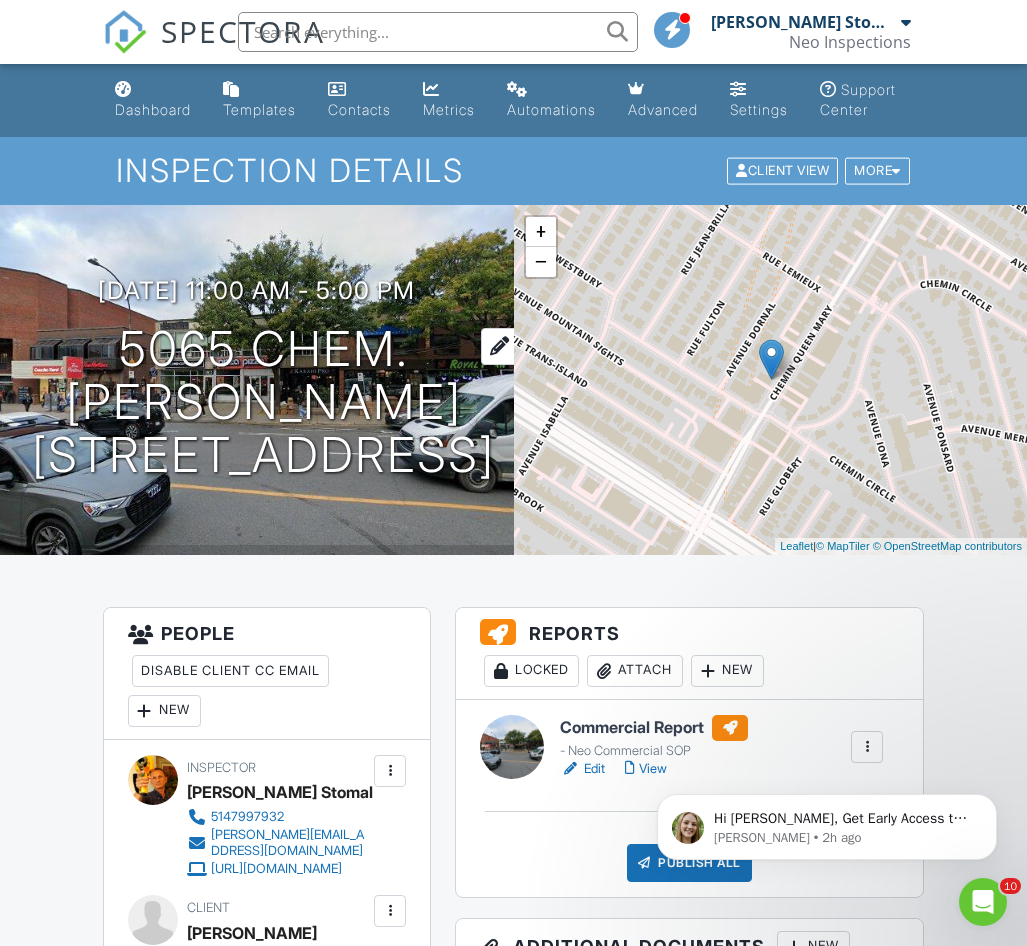click on "5065 Chem. Queen Mary
Montréal, QC H3W 1X4" at bounding box center (263, 402) 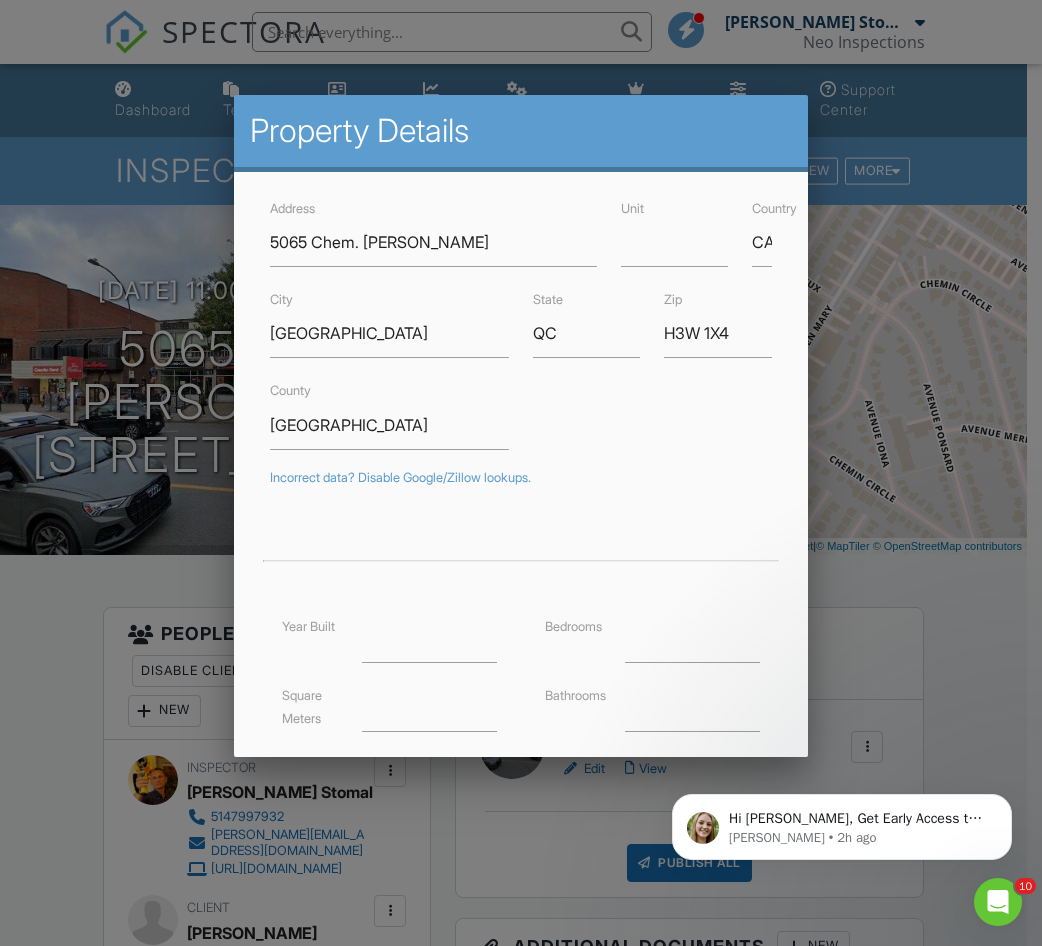 click at bounding box center (521, 491) 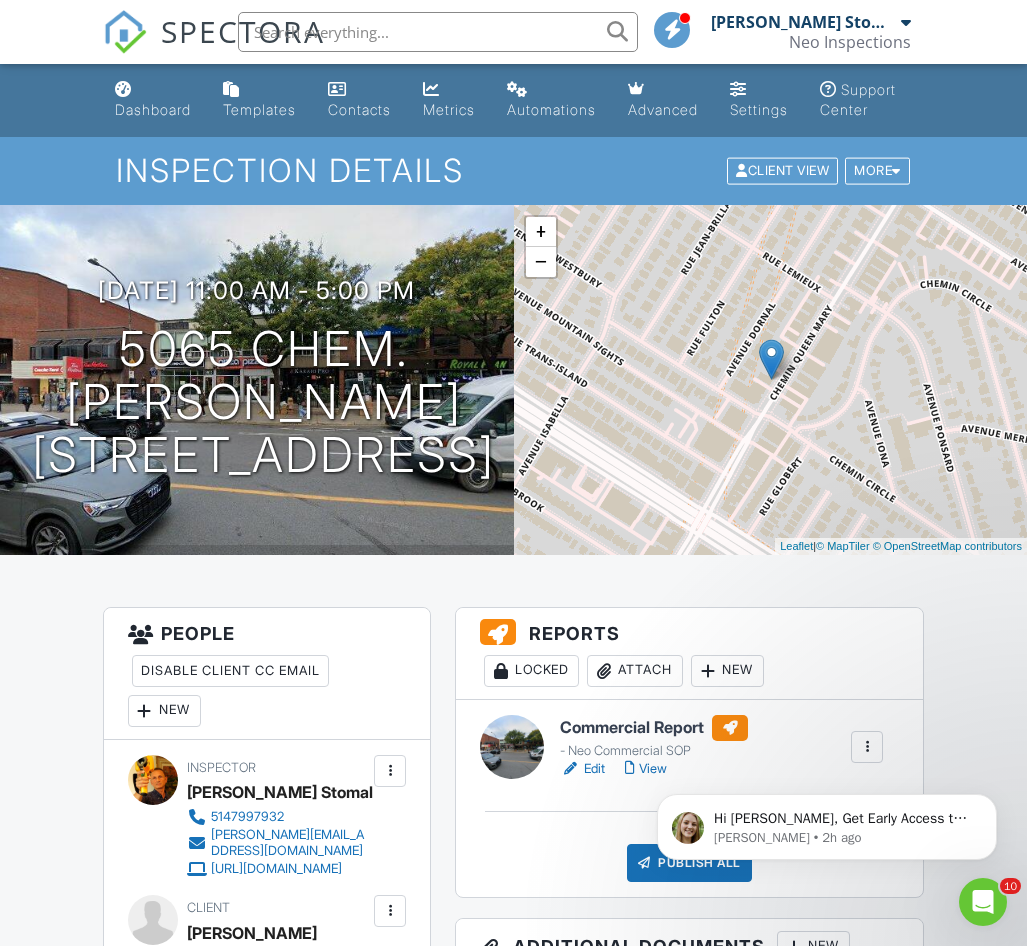 click on "Dashboard" at bounding box center [153, 109] 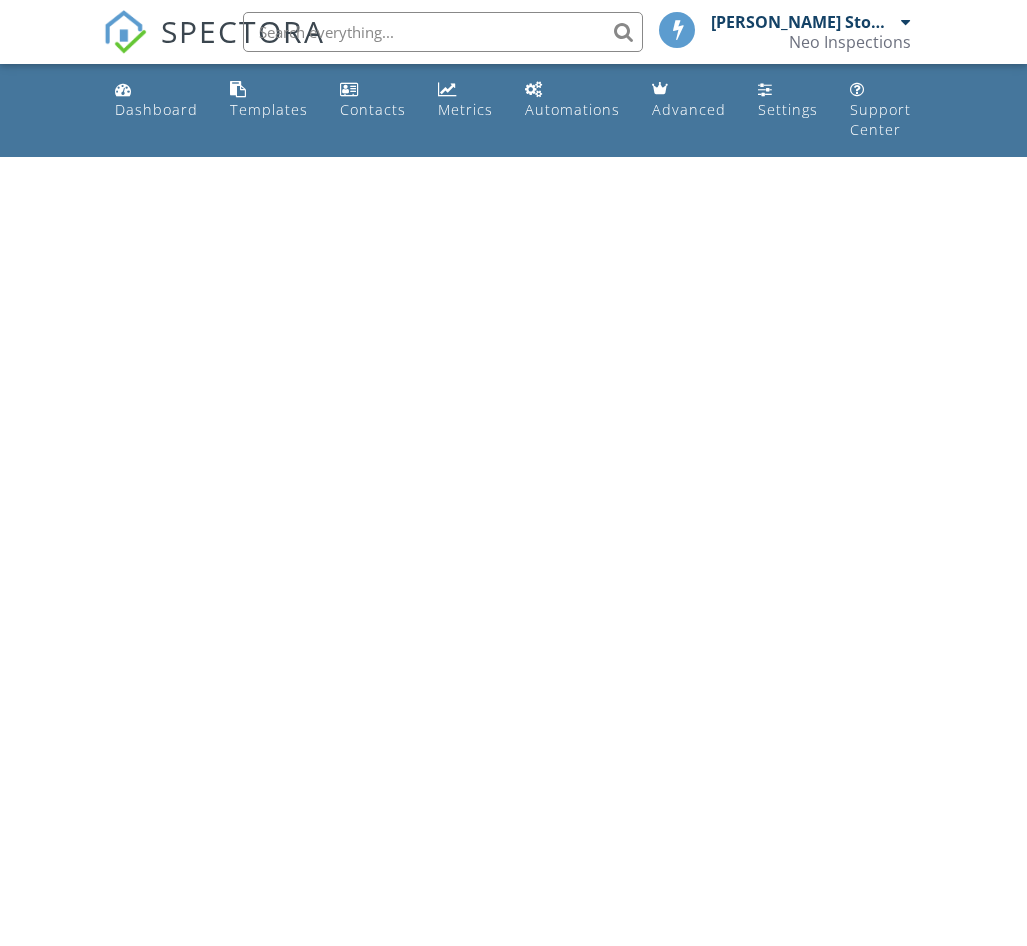 scroll, scrollTop: 0, scrollLeft: 0, axis: both 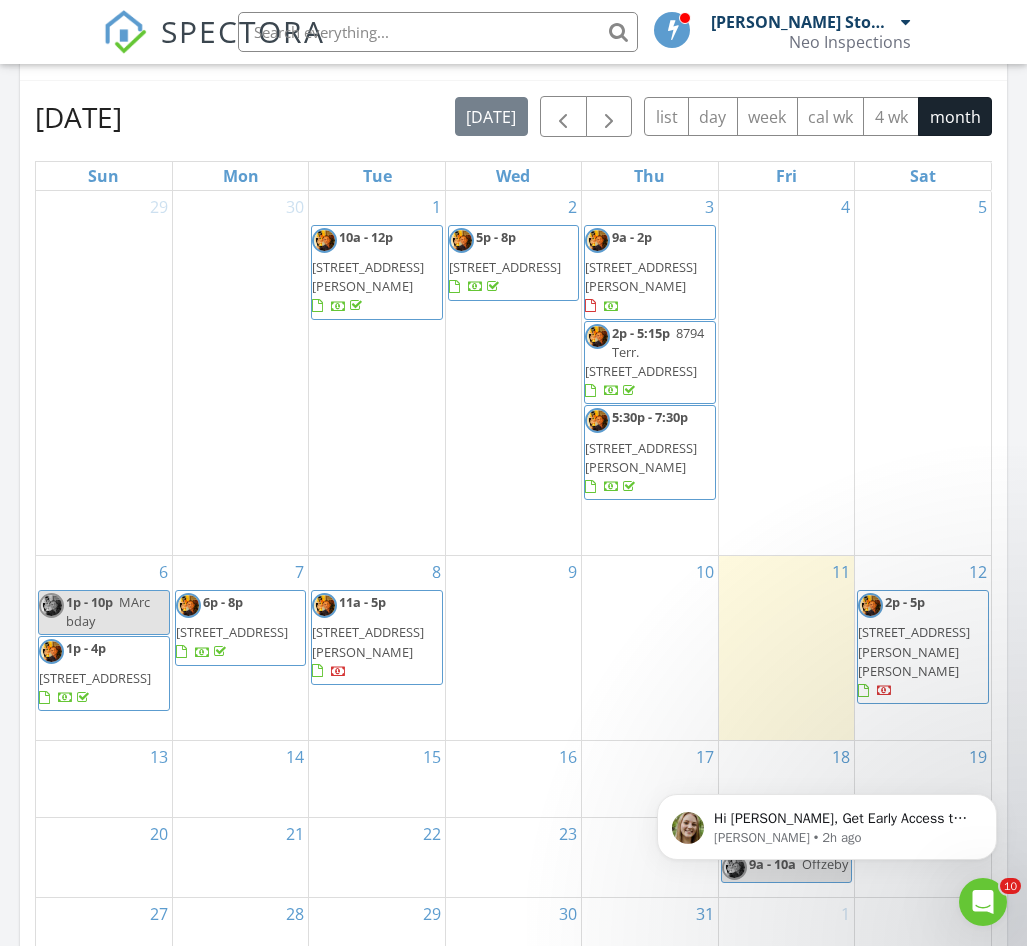 click on "430 Touzin Ave, Dorval H9S 2N2" at bounding box center (914, 651) 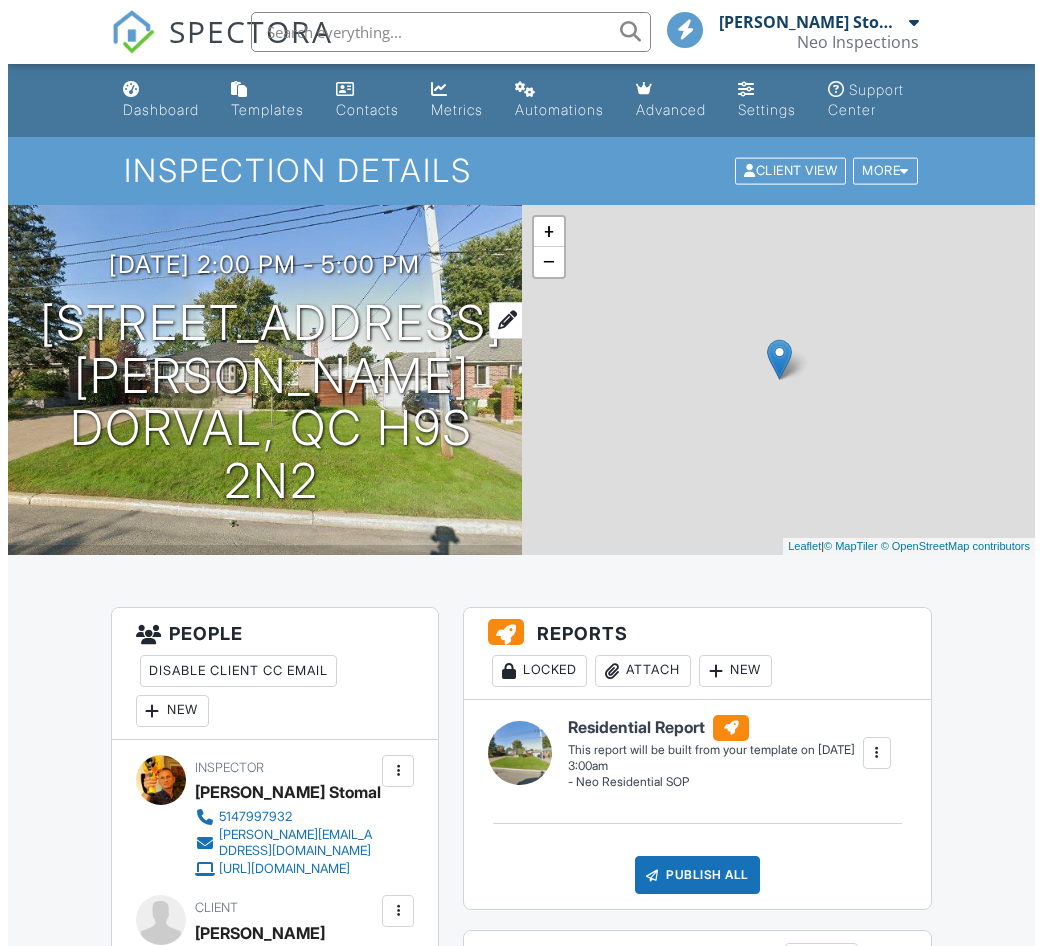 scroll, scrollTop: 0, scrollLeft: 0, axis: both 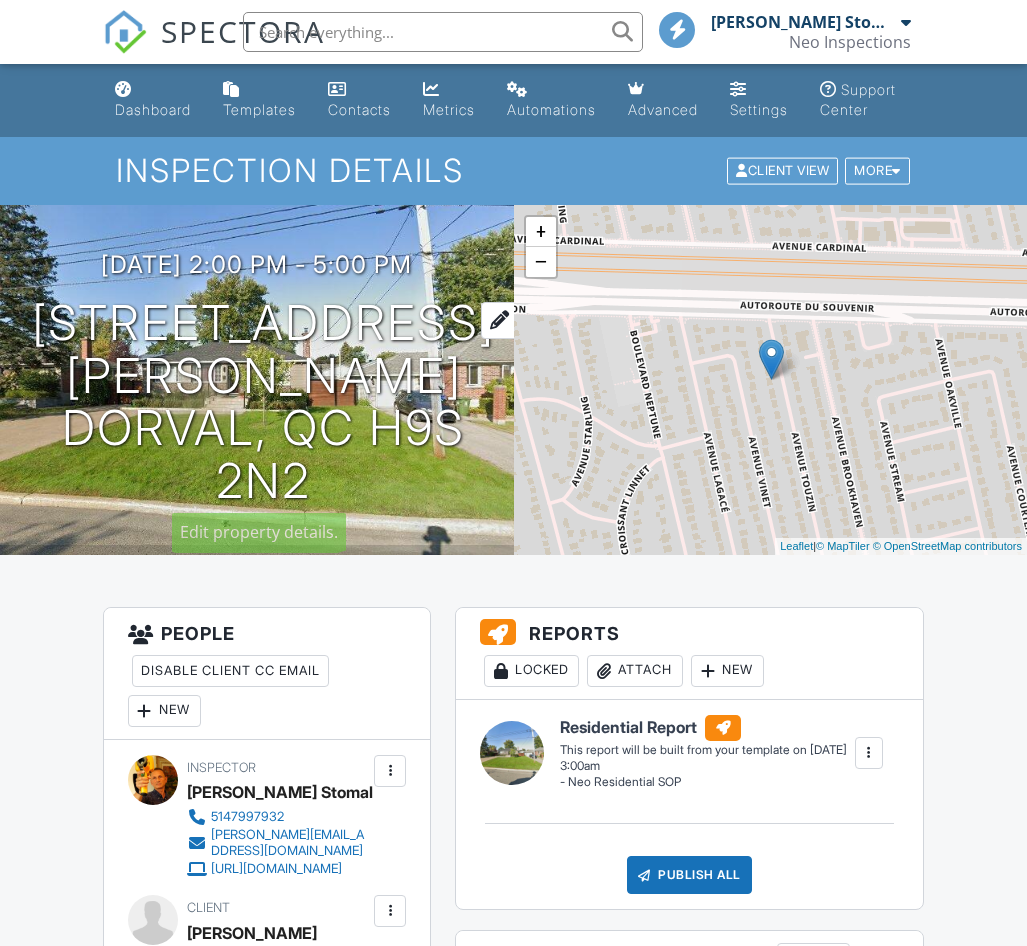 click on "[STREET_ADDRESS][PERSON_NAME]
[PERSON_NAME][STREET_ADDRESS]" at bounding box center (263, 402) 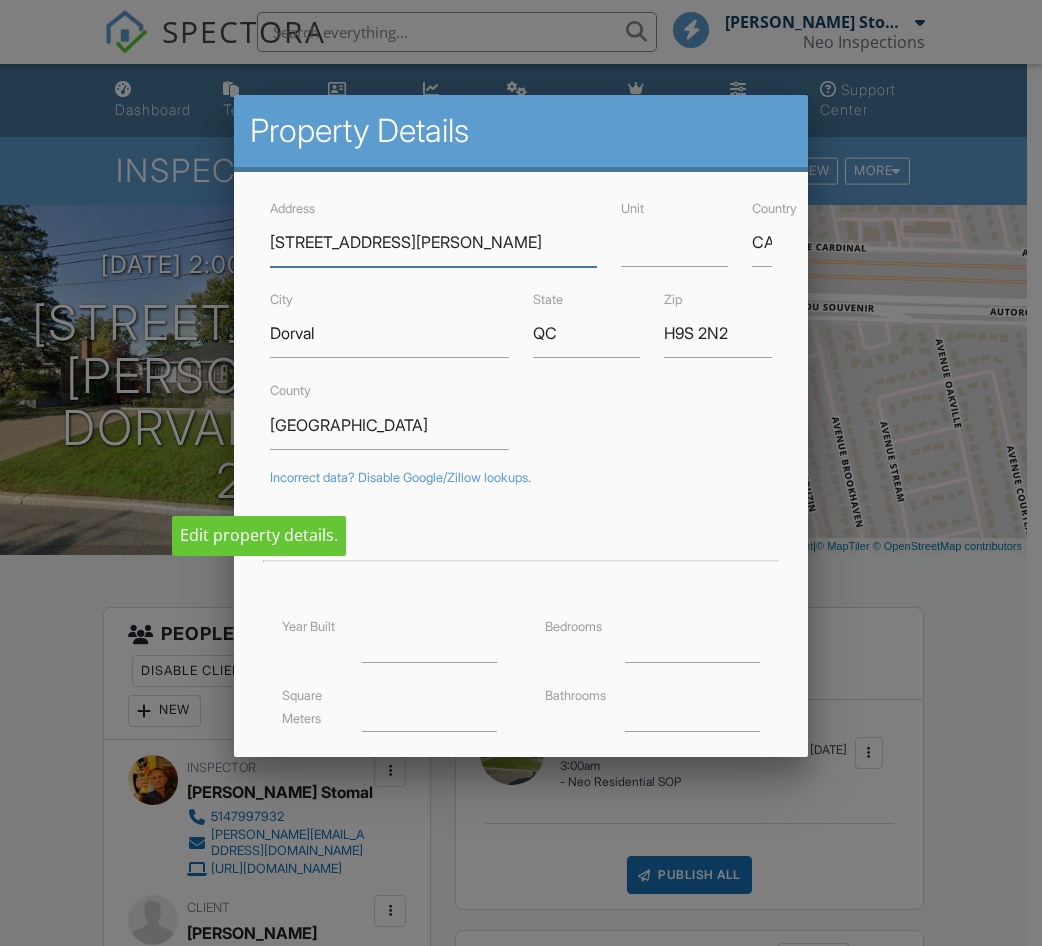 scroll, scrollTop: 0, scrollLeft: 0, axis: both 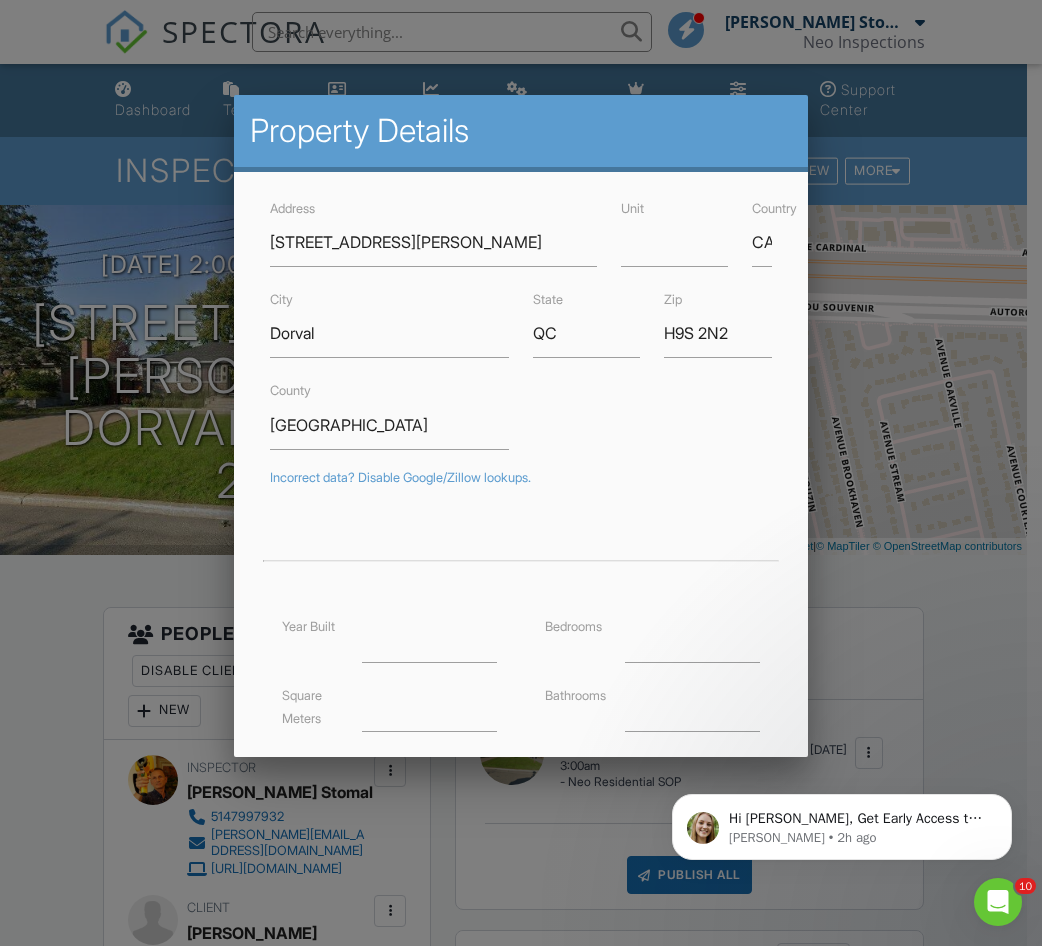 drag, startPoint x: 63, startPoint y: 628, endPoint x: 64, endPoint y: 607, distance: 21.023796 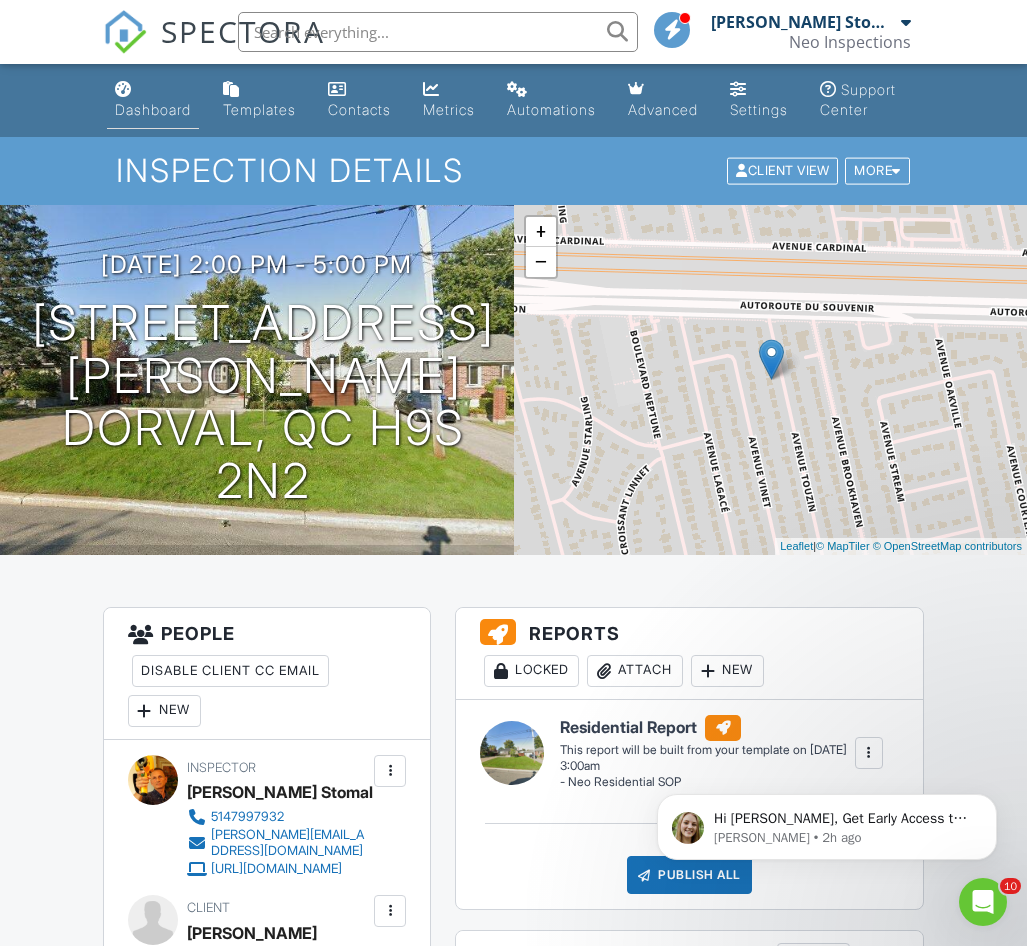 click on "Dashboard" at bounding box center (153, 100) 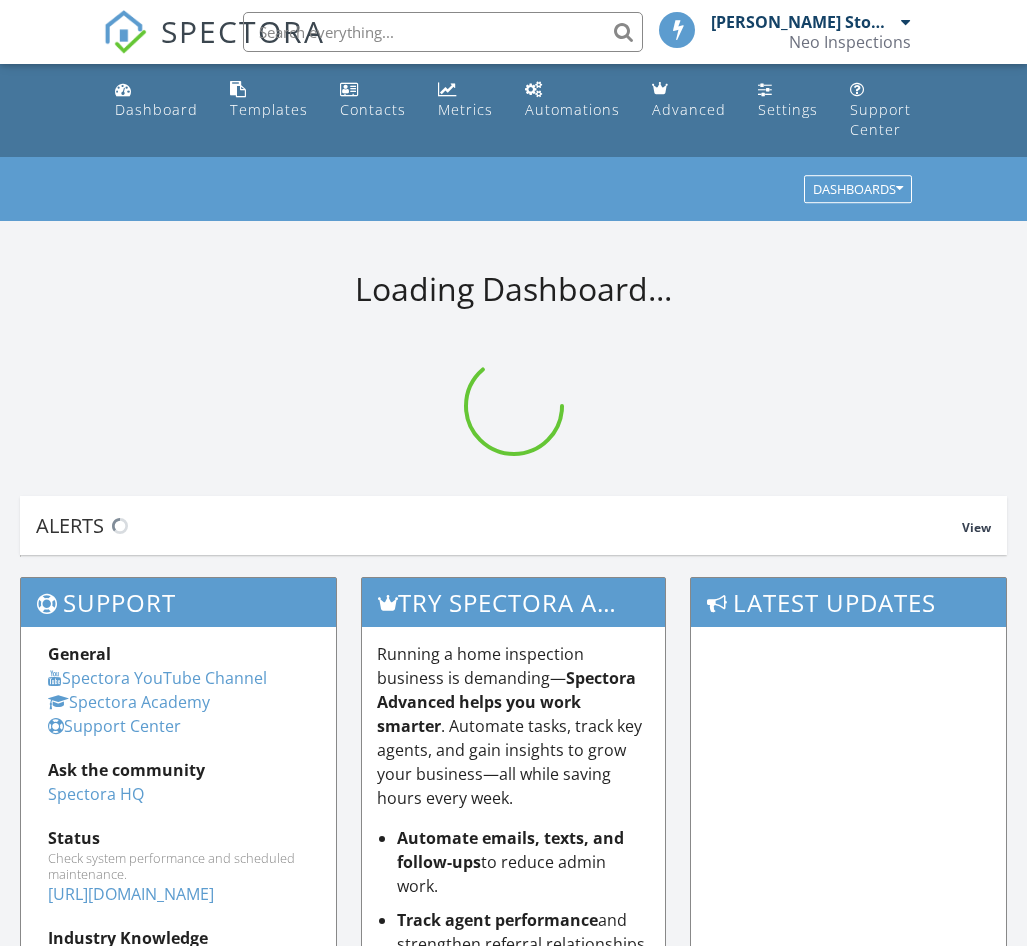 scroll, scrollTop: 0, scrollLeft: 0, axis: both 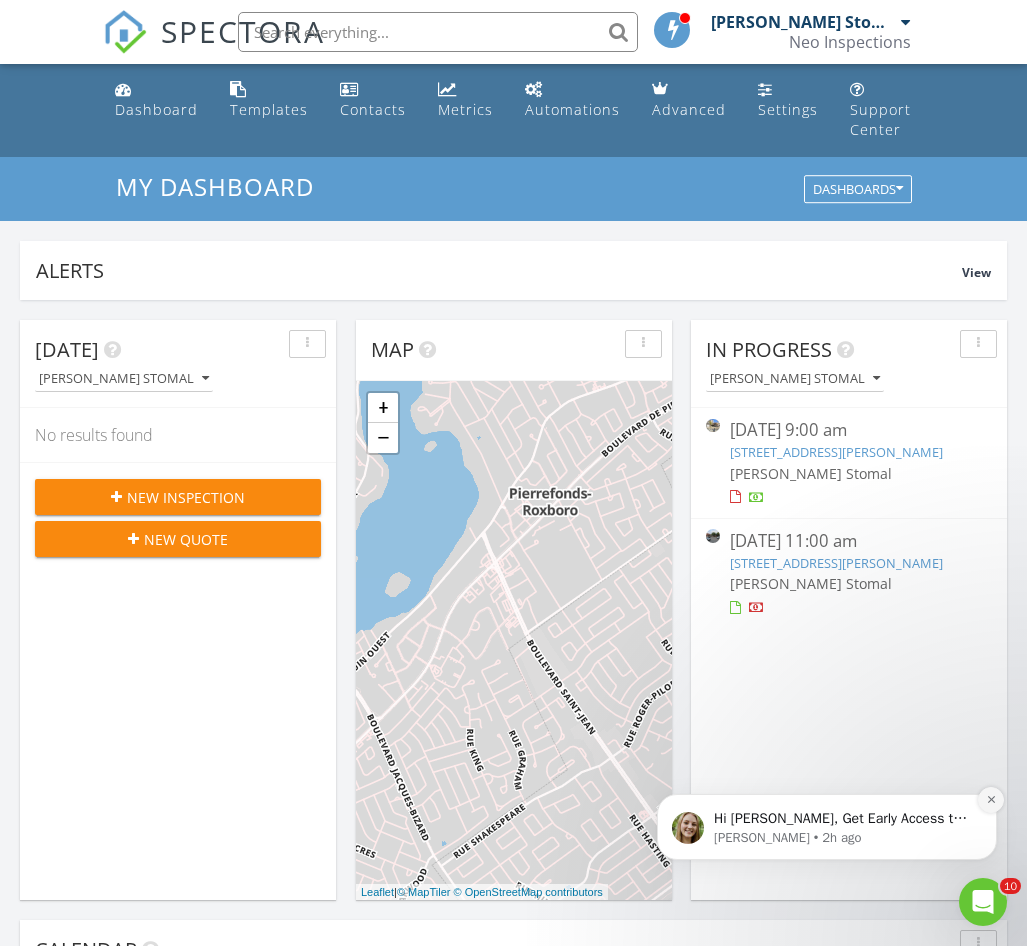 click 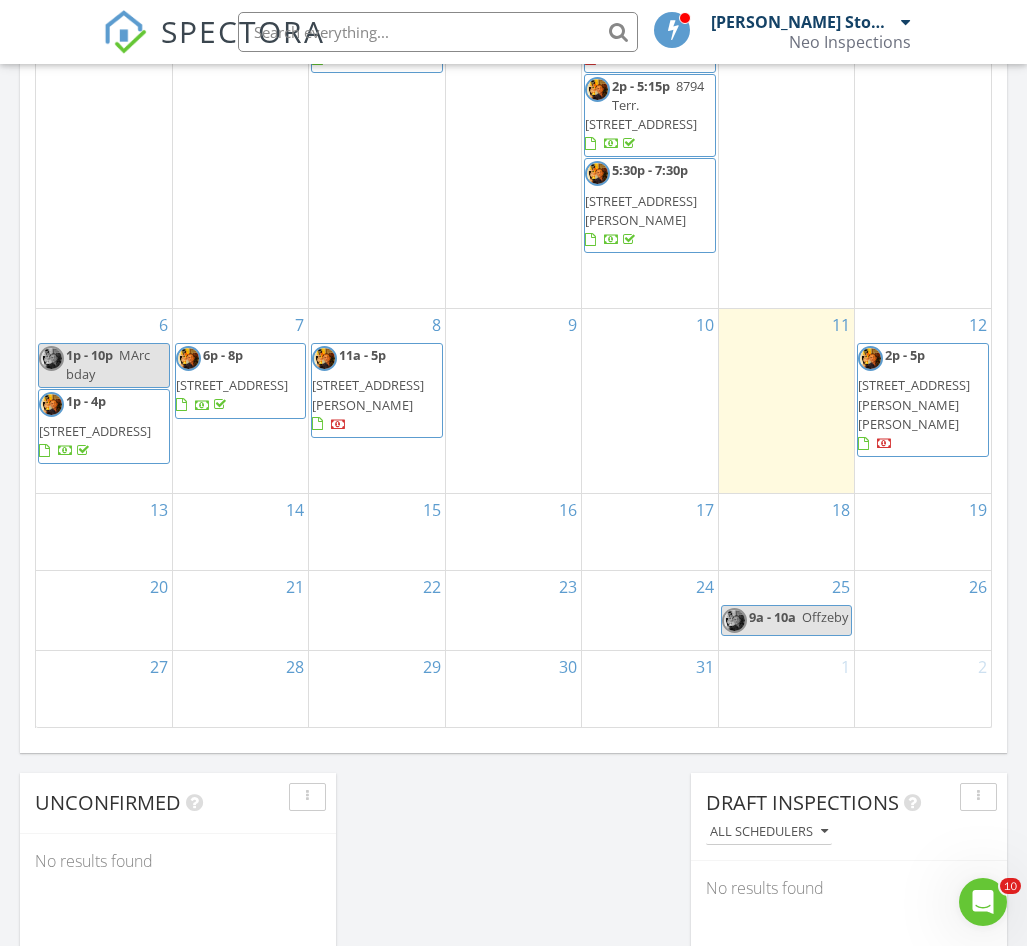 scroll, scrollTop: 1100, scrollLeft: 0, axis: vertical 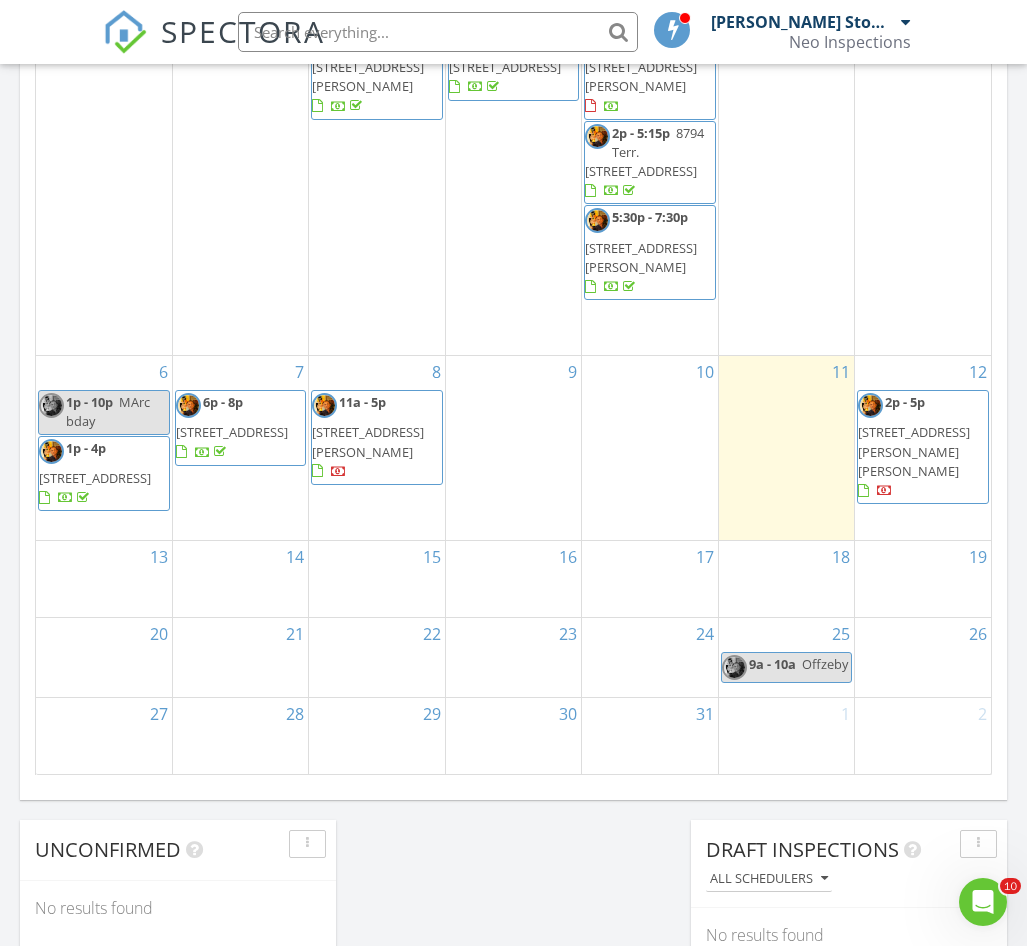click on "5065 Chem. Queen Mary, Montréal H3W 1X4" at bounding box center (368, 441) 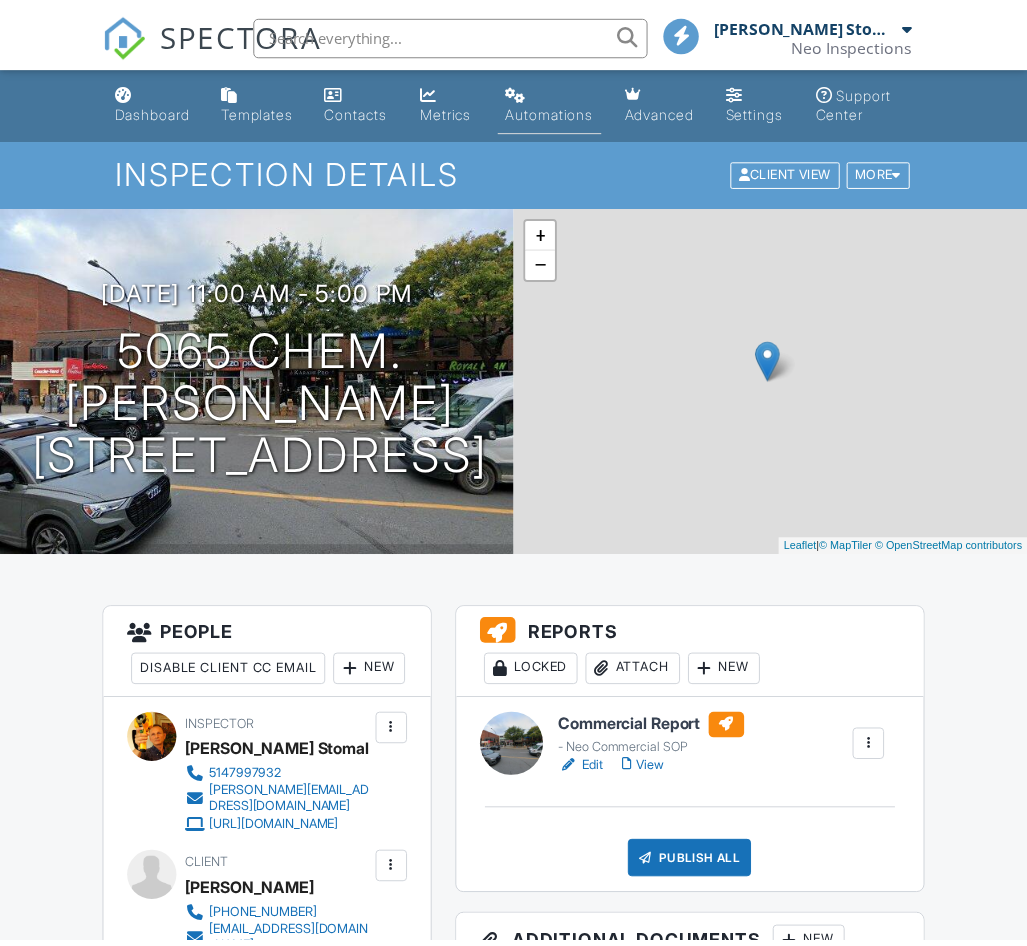 scroll, scrollTop: 0, scrollLeft: 0, axis: both 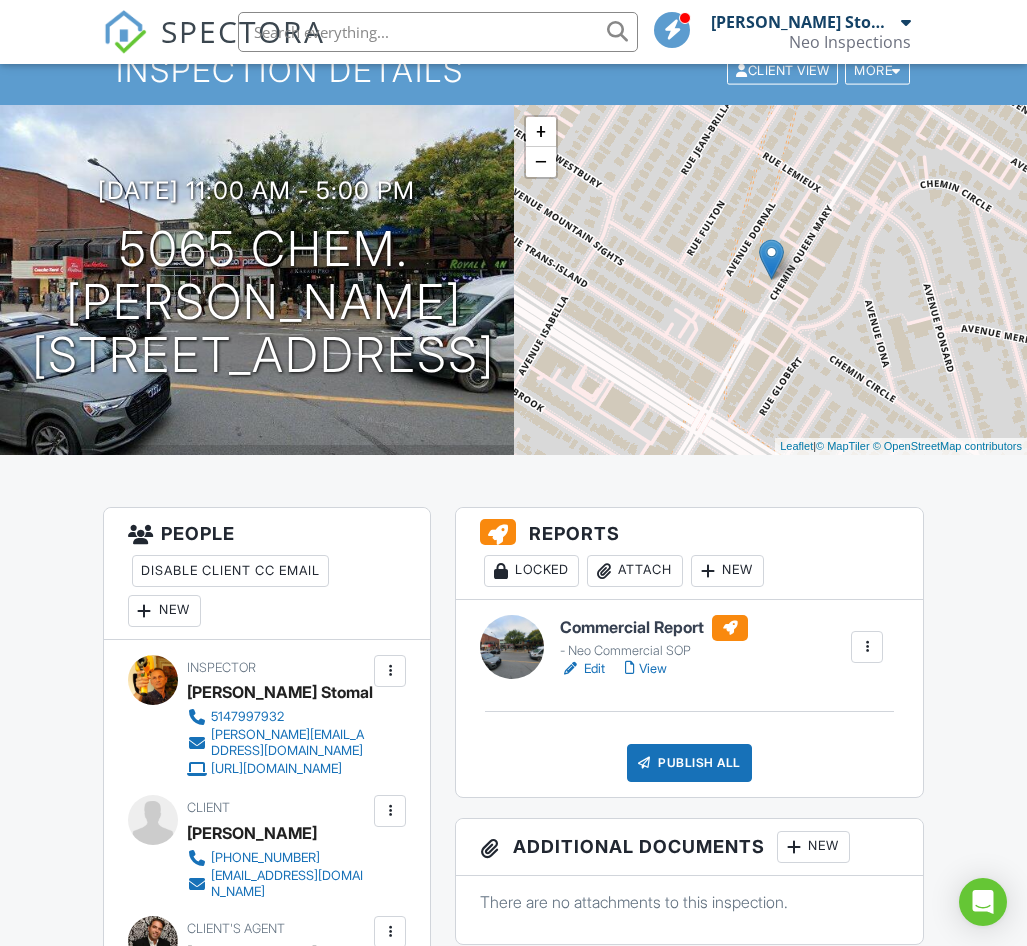 click on "Edit" at bounding box center (582, 669) 